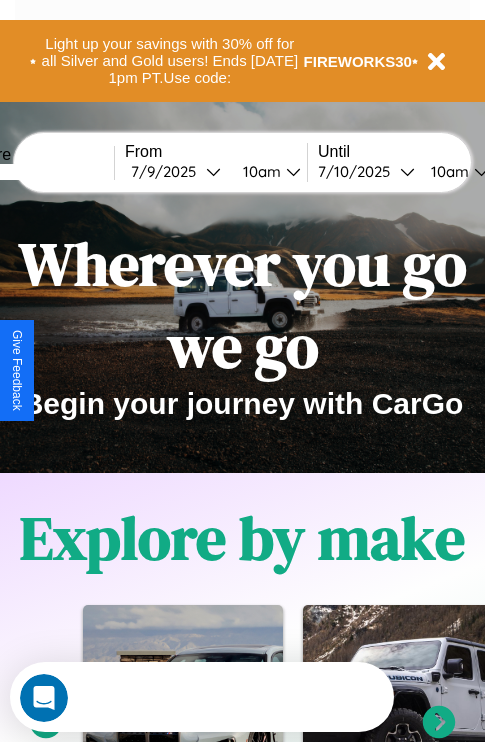 scroll, scrollTop: 0, scrollLeft: 0, axis: both 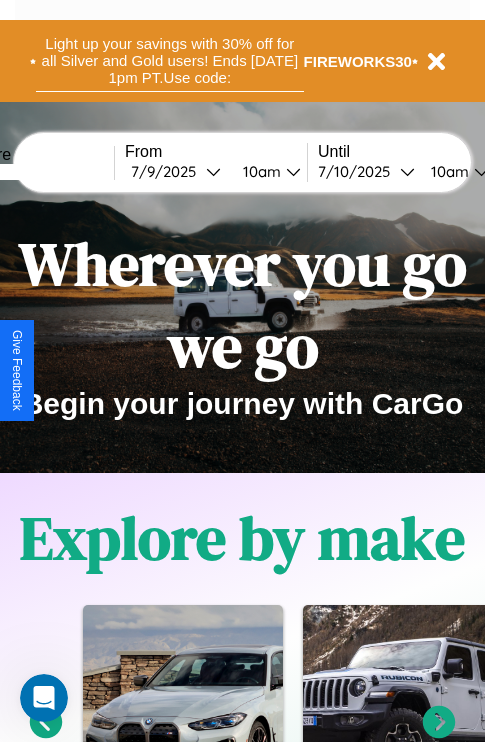 click on "Light up your savings with 30% off for all Silver and Gold users! Ends 8/1 at 1pm PT.  Use code:" at bounding box center [170, 61] 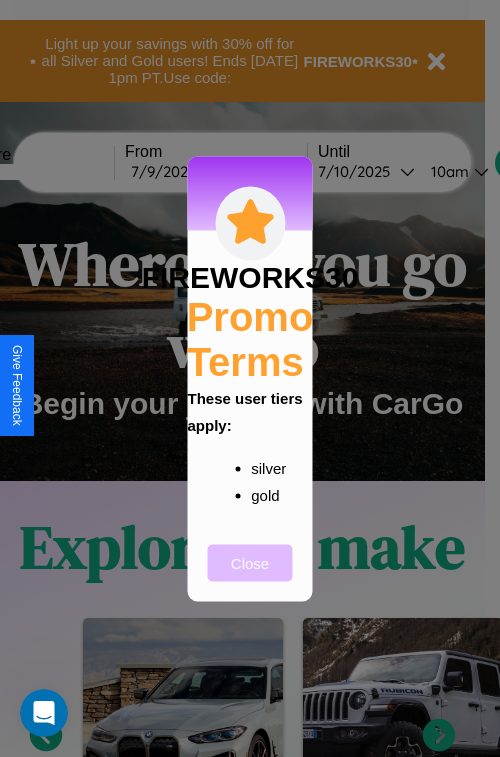 click on "Close" at bounding box center [250, 562] 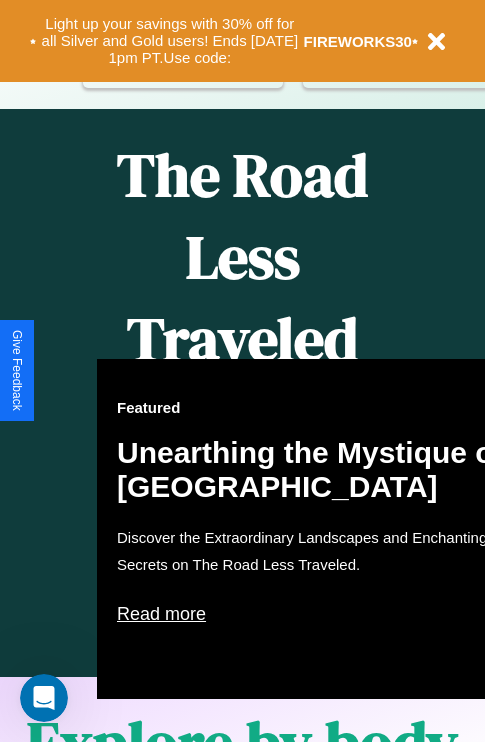 scroll, scrollTop: 817, scrollLeft: 0, axis: vertical 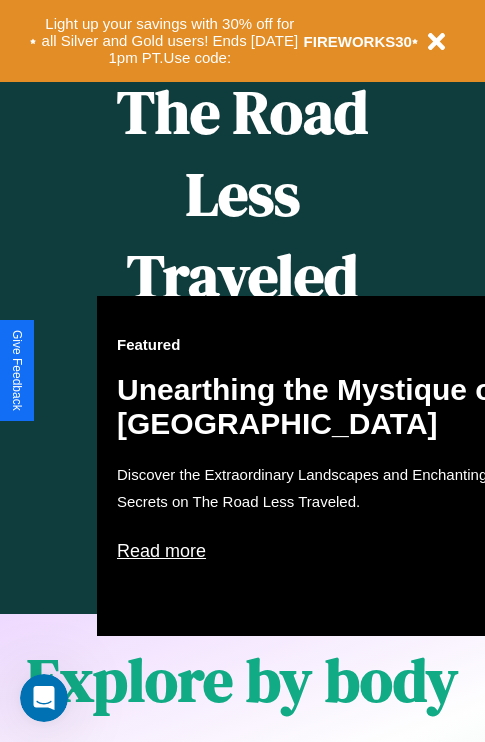 click on "Featured Unearthing the Mystique of Iceland Discover the Extraordinary Landscapes and Enchanting Secrets on The Road Less Traveled. Read more" at bounding box center [317, 466] 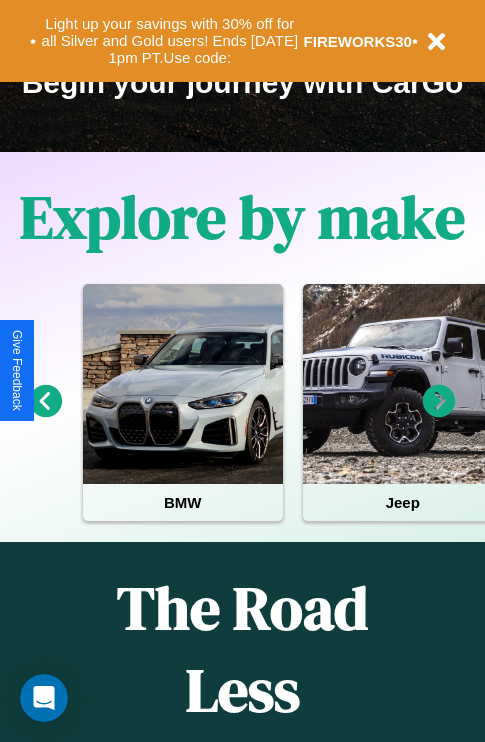 scroll, scrollTop: 308, scrollLeft: 0, axis: vertical 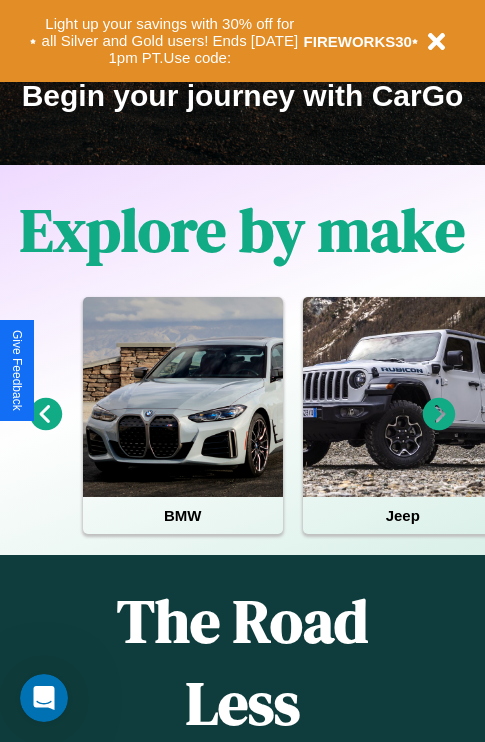 click 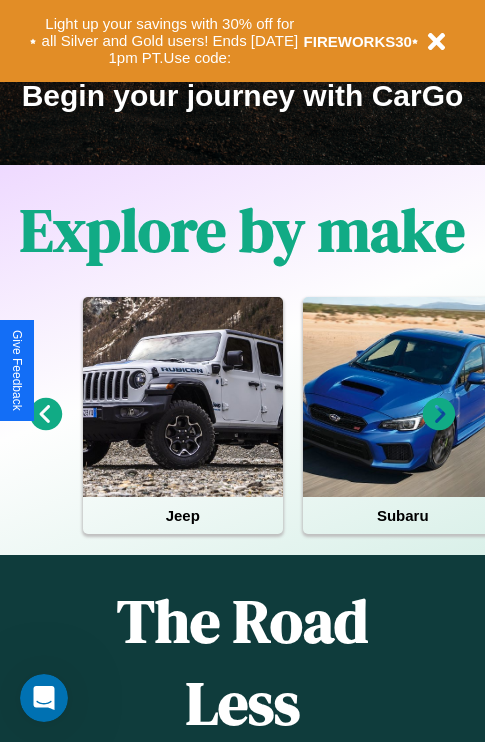 click 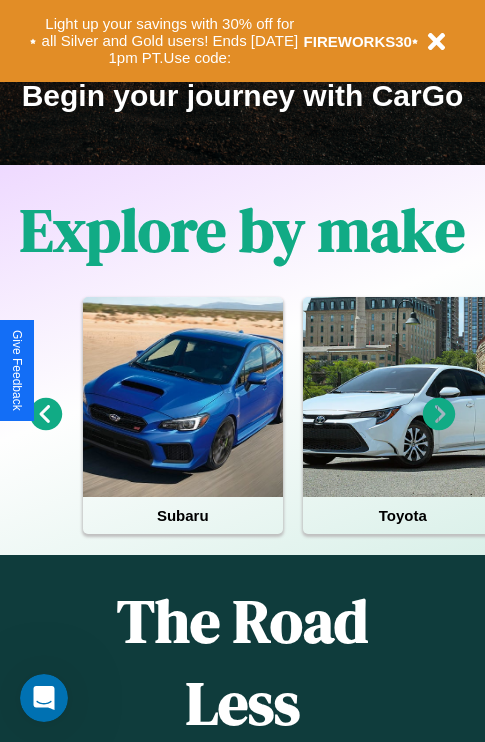 click 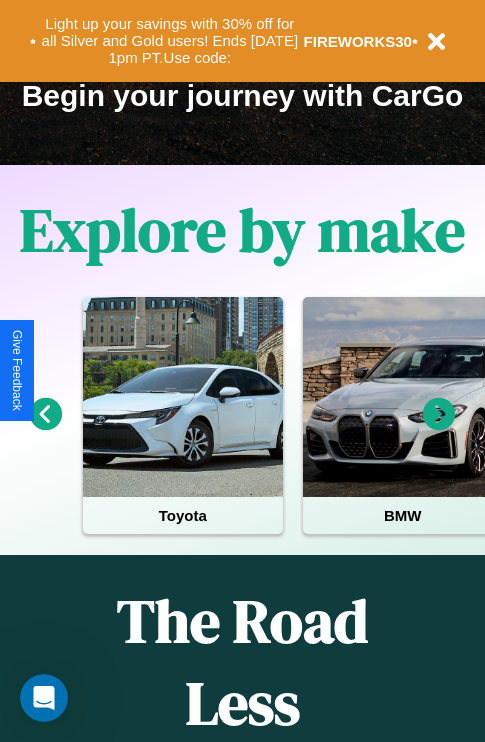 click 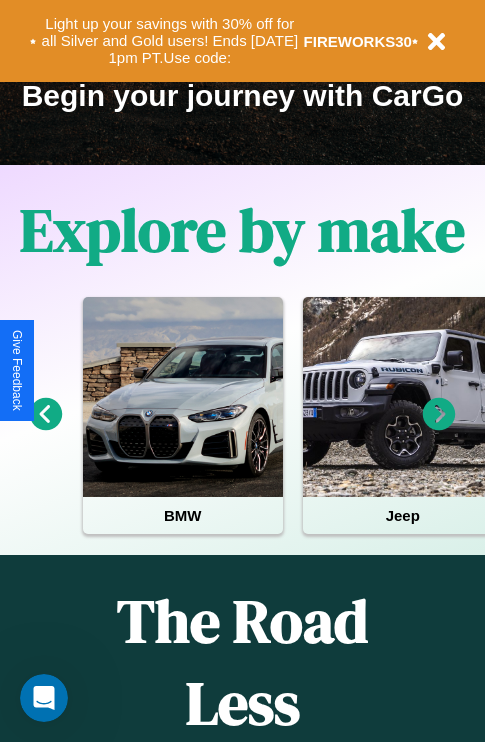 click 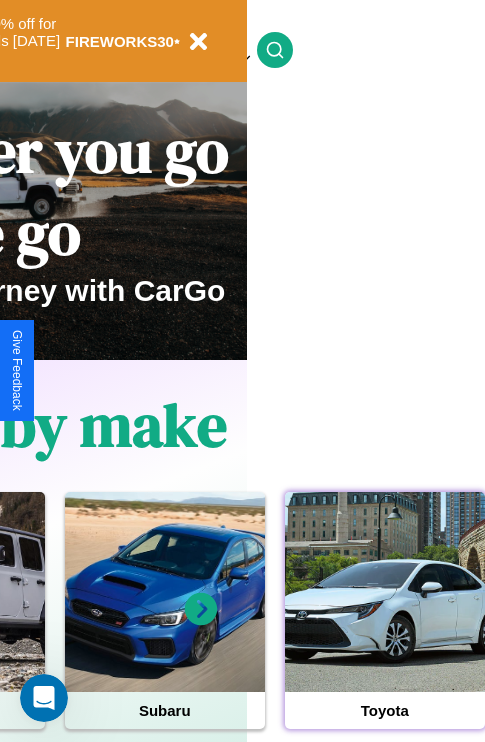 click at bounding box center (385, 592) 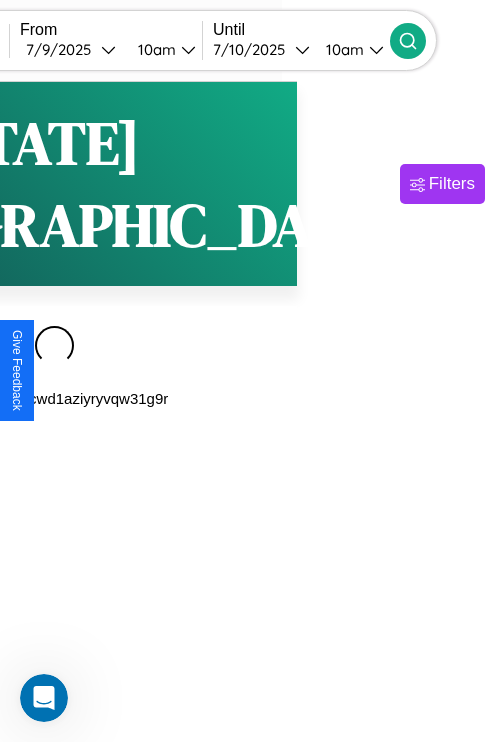 scroll, scrollTop: 0, scrollLeft: 0, axis: both 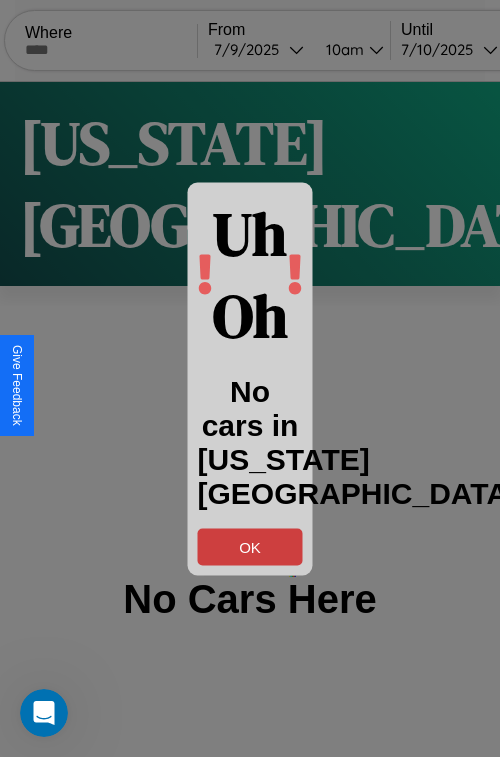 click on "OK" at bounding box center (250, 546) 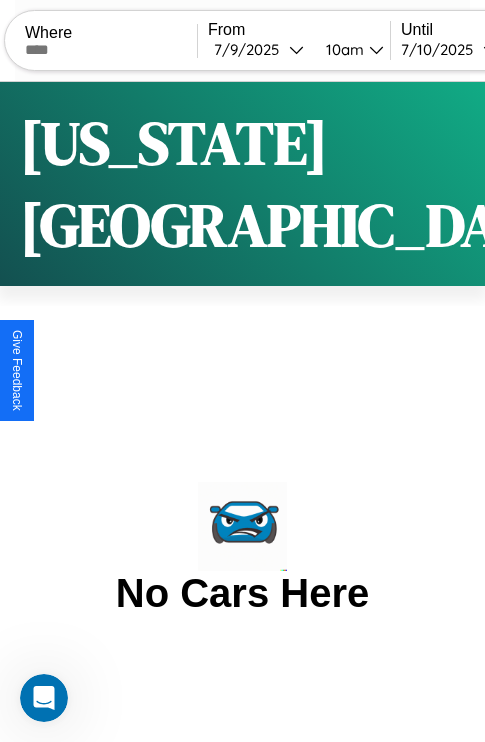 click at bounding box center (111, 50) 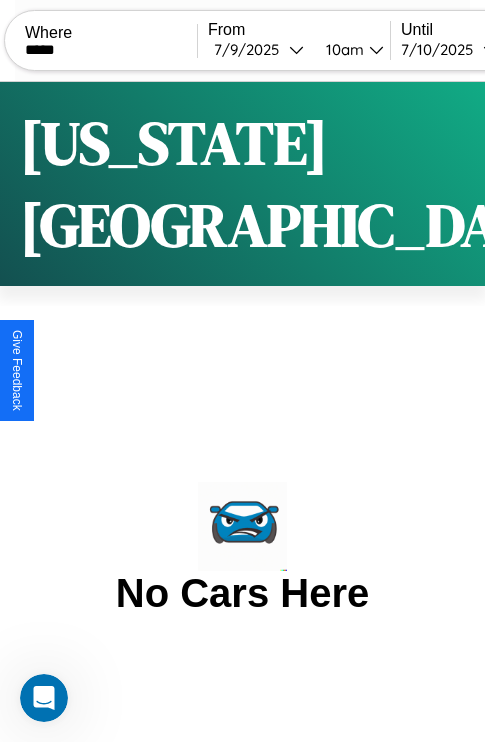 type on "*****" 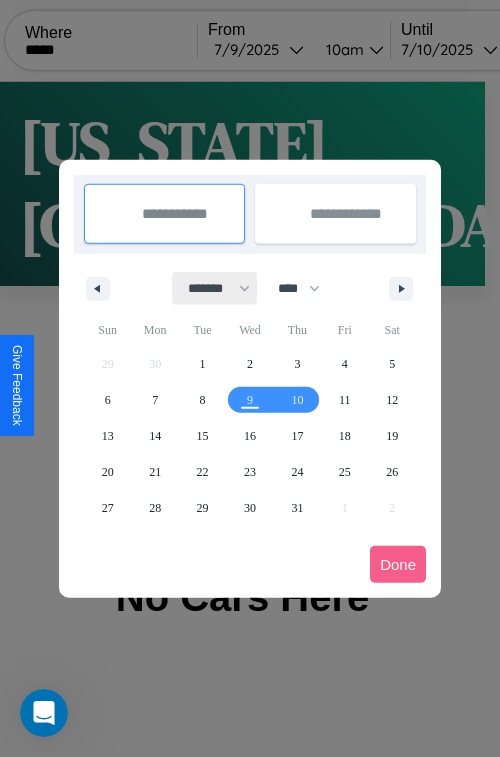 click on "******* ******** ***** ***** *** **** **** ****** ********* ******* ******** ********" at bounding box center [215, 288] 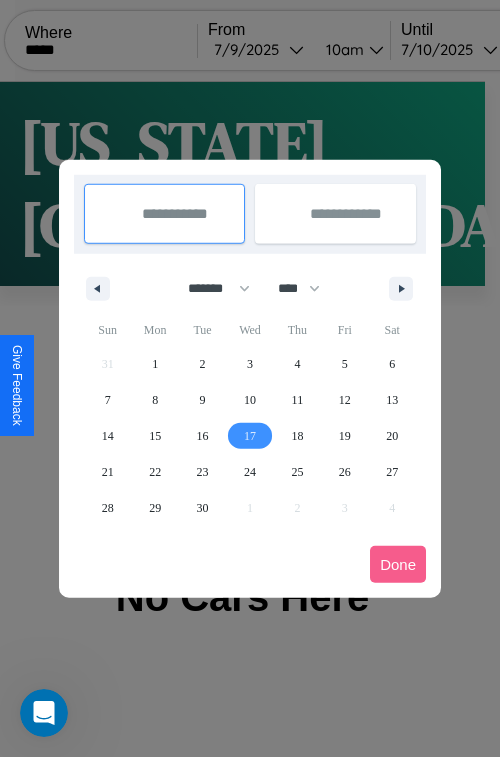 click on "17" at bounding box center (250, 436) 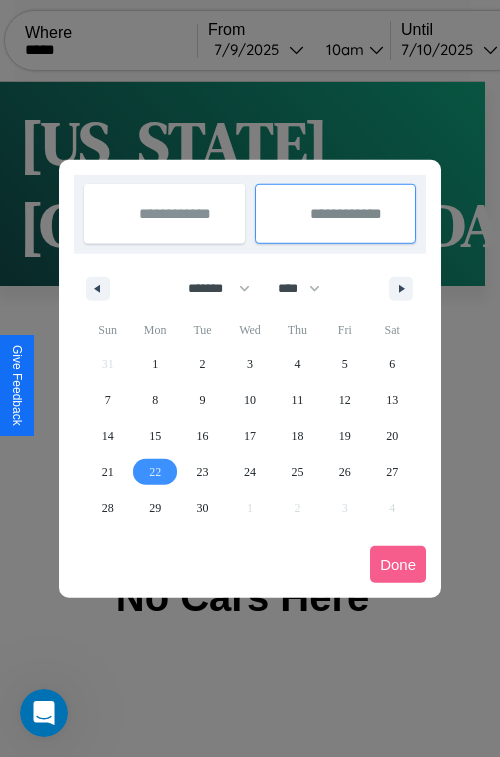 click on "22" at bounding box center (155, 472) 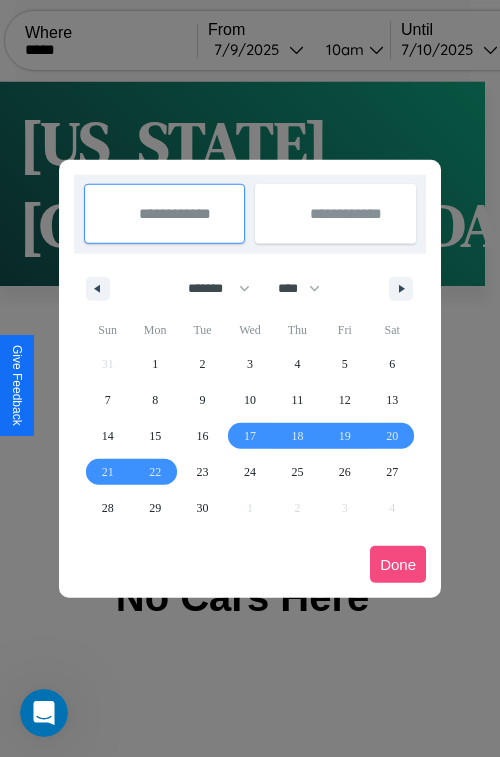 click on "Done" at bounding box center (398, 564) 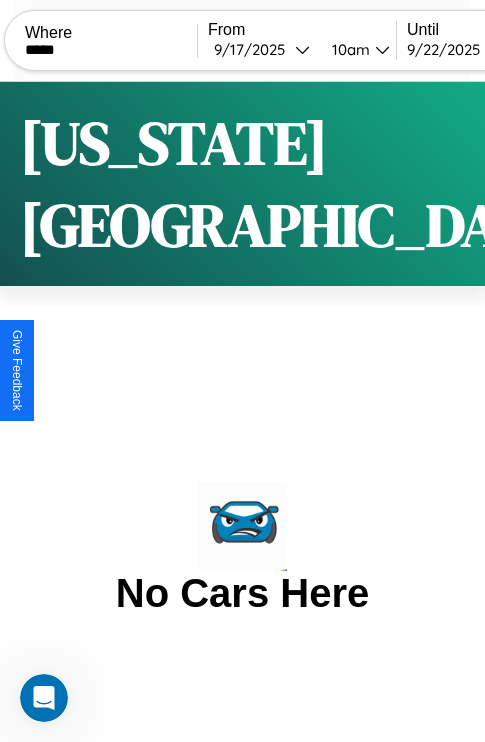 click on "10am" at bounding box center (348, 49) 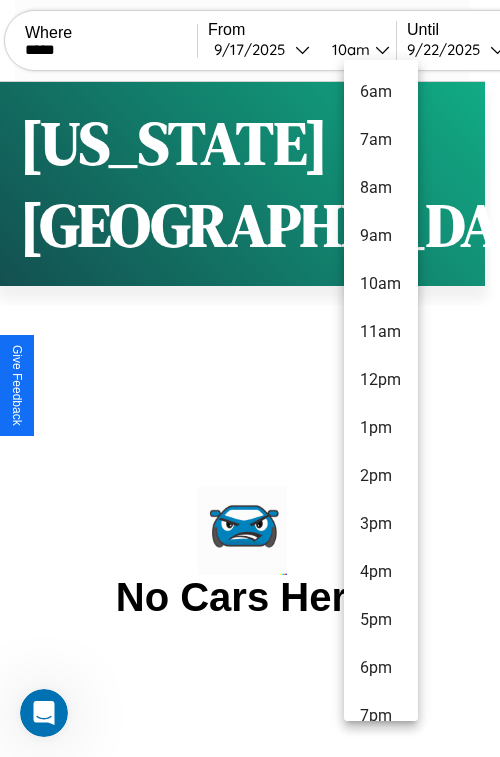 click on "5pm" at bounding box center (381, 620) 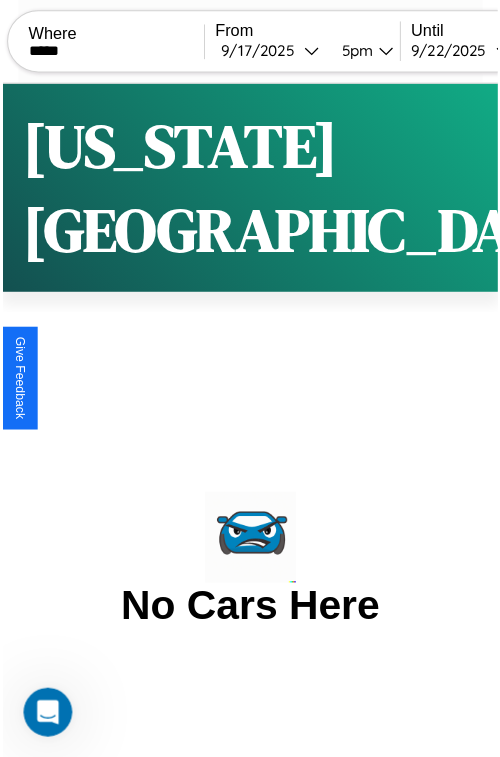 scroll, scrollTop: 0, scrollLeft: 112, axis: horizontal 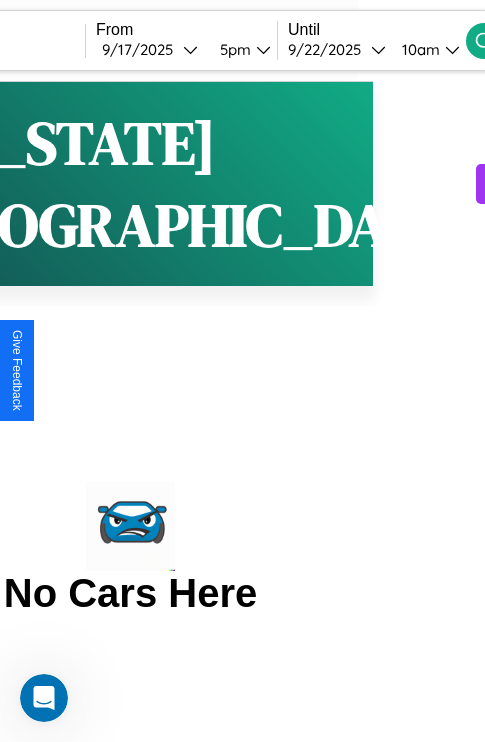 click on "10am" at bounding box center (418, 49) 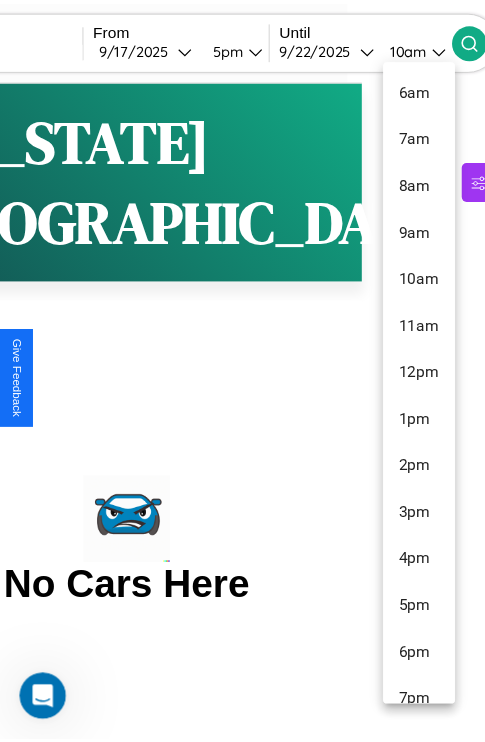 scroll, scrollTop: 211, scrollLeft: 0, axis: vertical 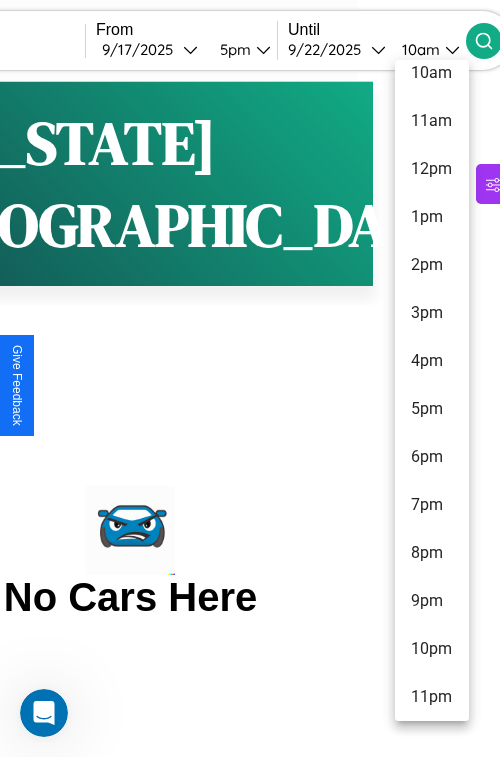 click on "11pm" at bounding box center (432, 697) 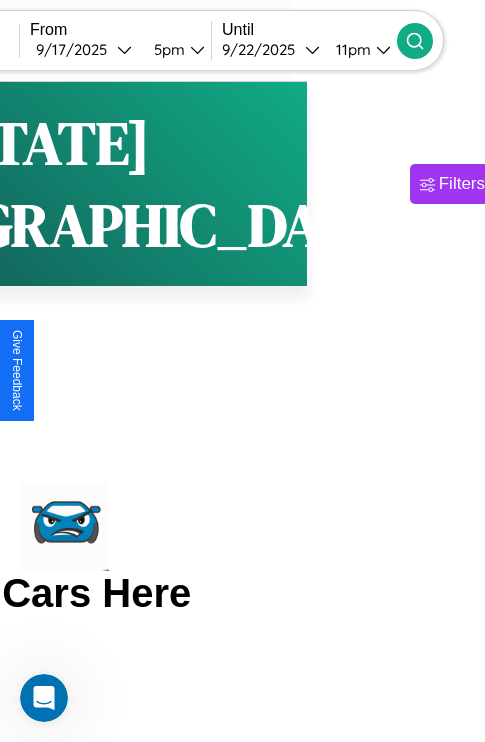 click 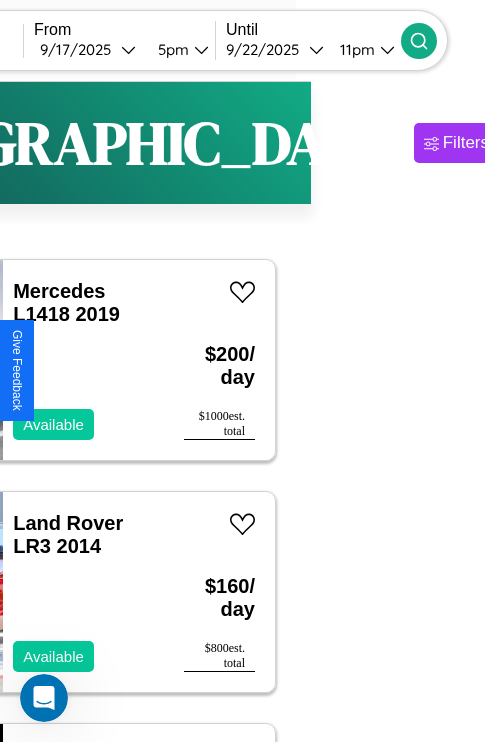 scroll, scrollTop: 94, scrollLeft: 36, axis: both 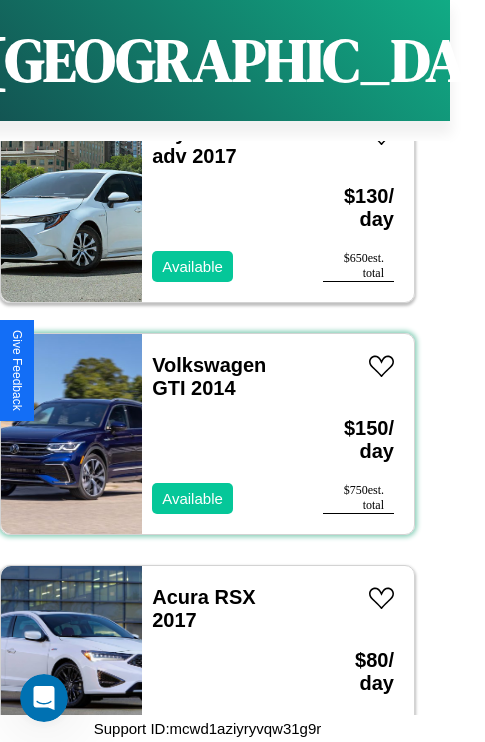 click on "Volkswagen   GTI   2014 Available" at bounding box center (222, 434) 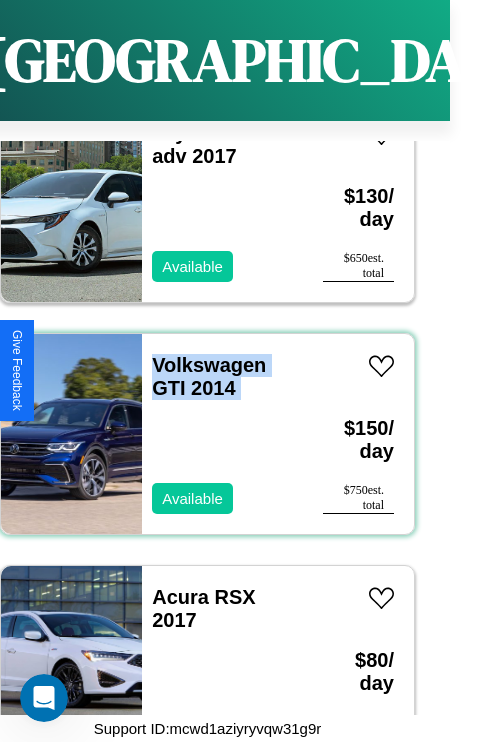 click on "Volkswagen   GTI   2014 Available" at bounding box center (222, 434) 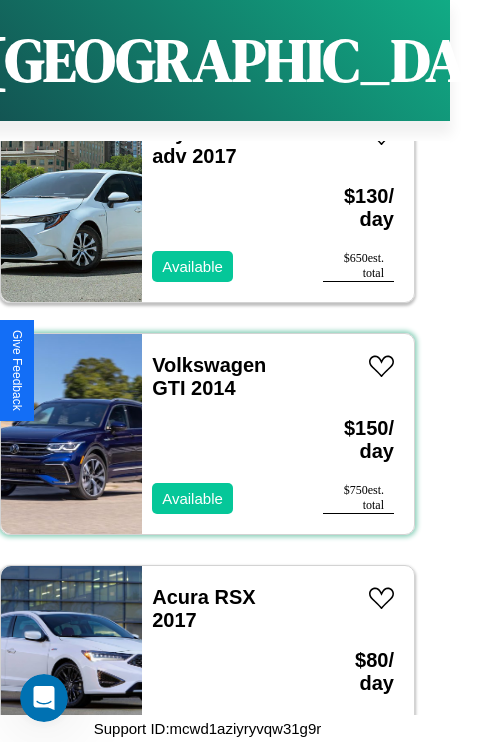 click on "Volkswagen   GTI   2014 Available" at bounding box center [222, 434] 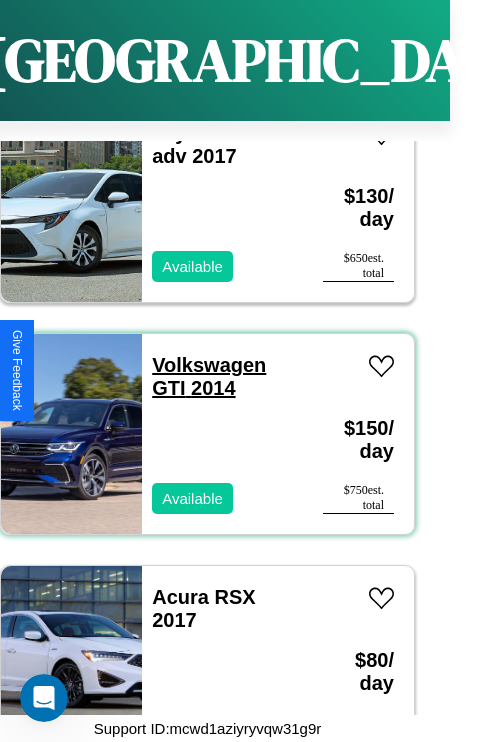 click on "Volkswagen   GTI   2014" at bounding box center [209, 376] 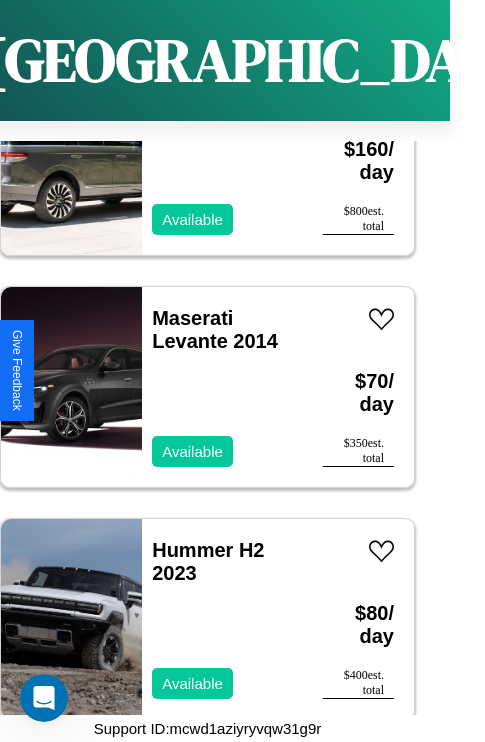 scroll, scrollTop: 13995, scrollLeft: 0, axis: vertical 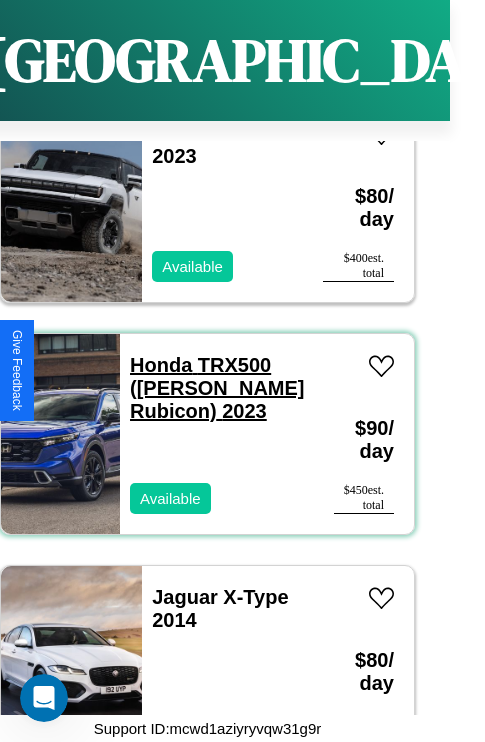 click on "Honda   TRX500 (Foreman Rubicon)   2023" at bounding box center (217, 388) 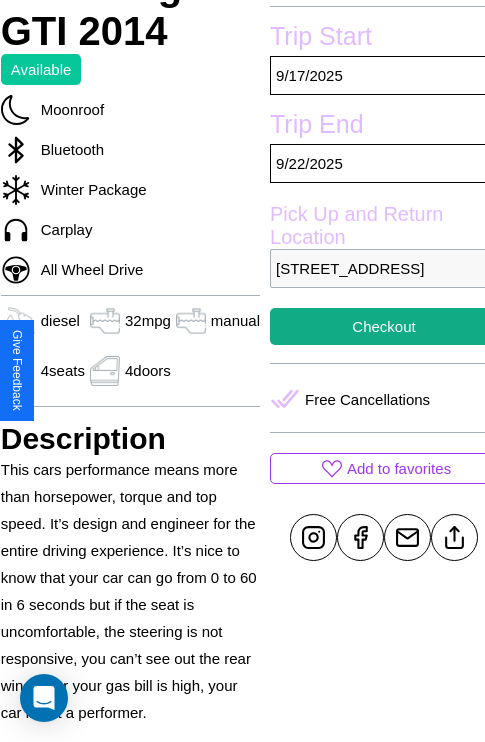 scroll, scrollTop: 525, scrollLeft: 72, axis: both 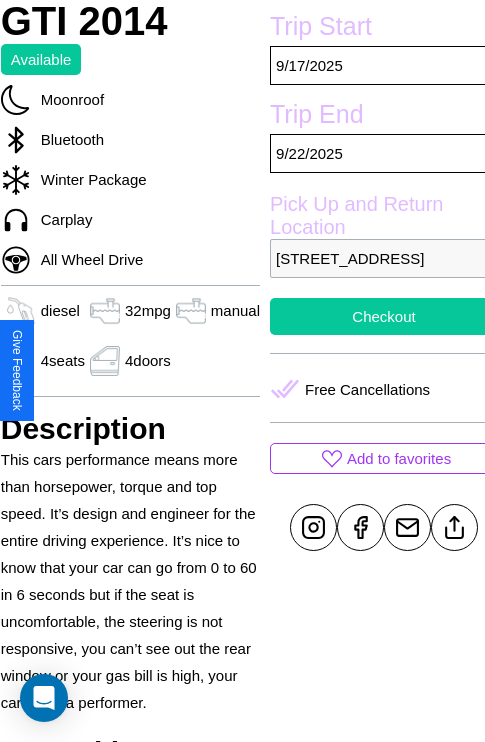 click on "Checkout" at bounding box center [384, 316] 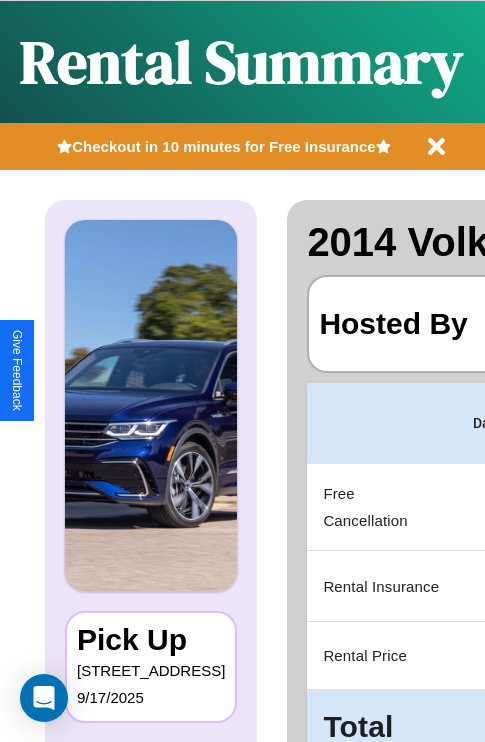 scroll, scrollTop: 0, scrollLeft: 378, axis: horizontal 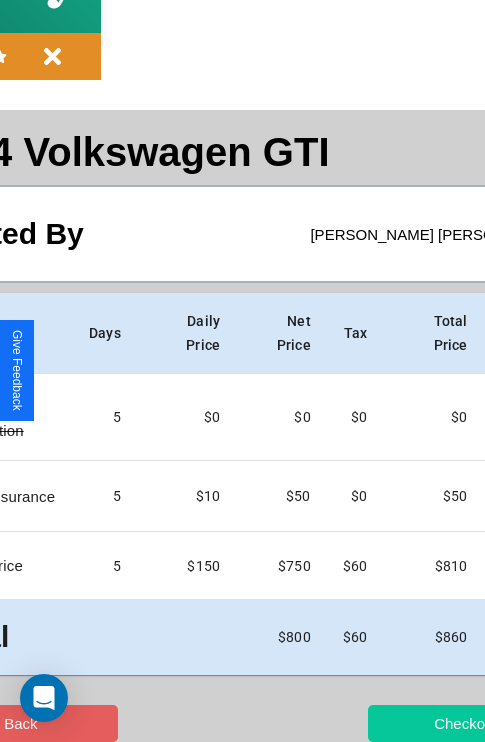click on "Checkout" at bounding box center (465, 723) 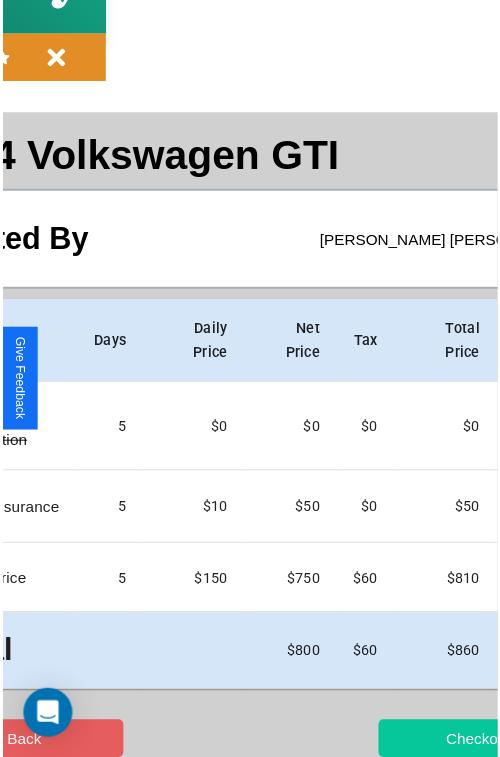 scroll, scrollTop: 0, scrollLeft: 0, axis: both 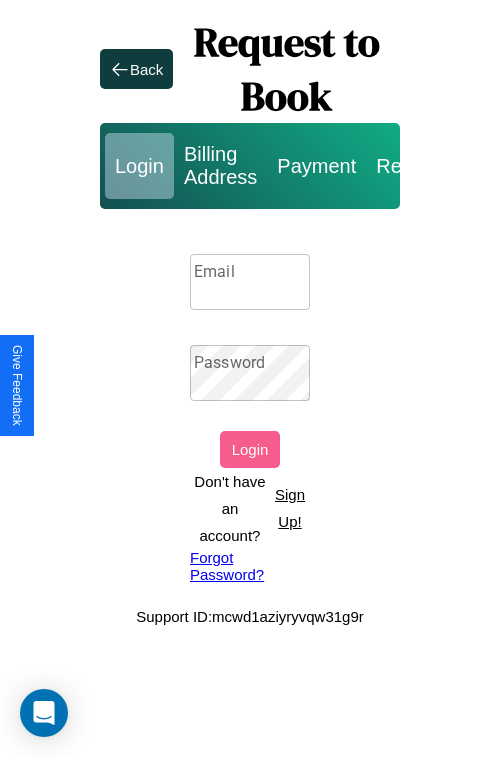 click on "Sign Up!" at bounding box center [290, 508] 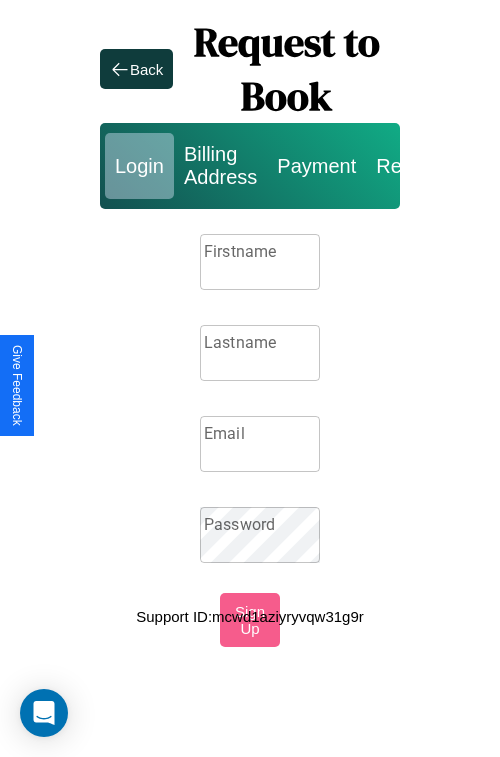 click on "Firstname" at bounding box center [260, 262] 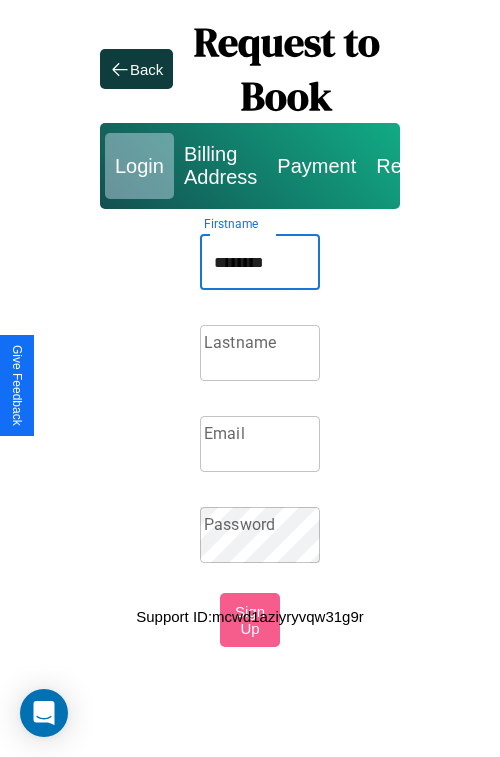 type on "********" 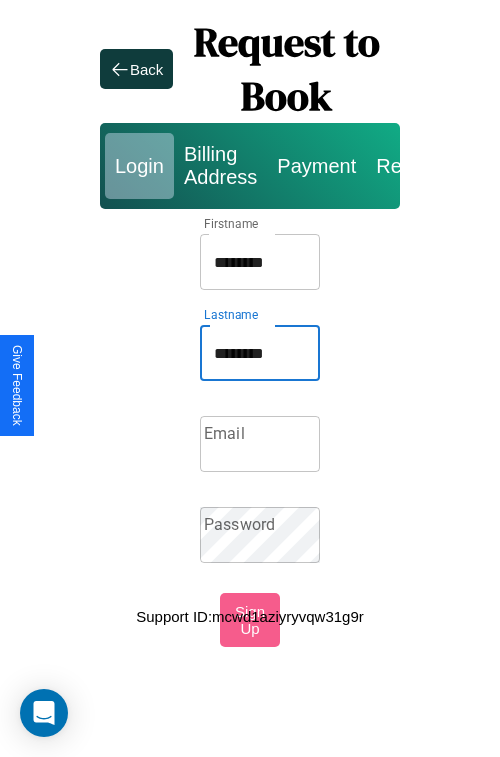 type on "********" 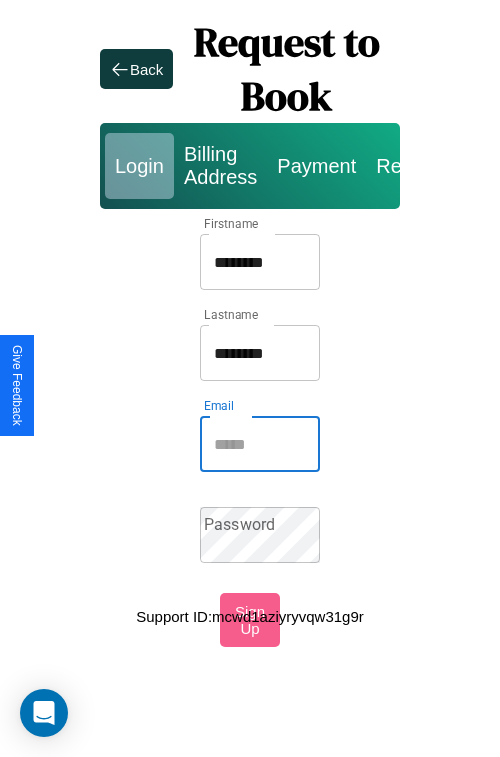 click on "Email" at bounding box center [260, 444] 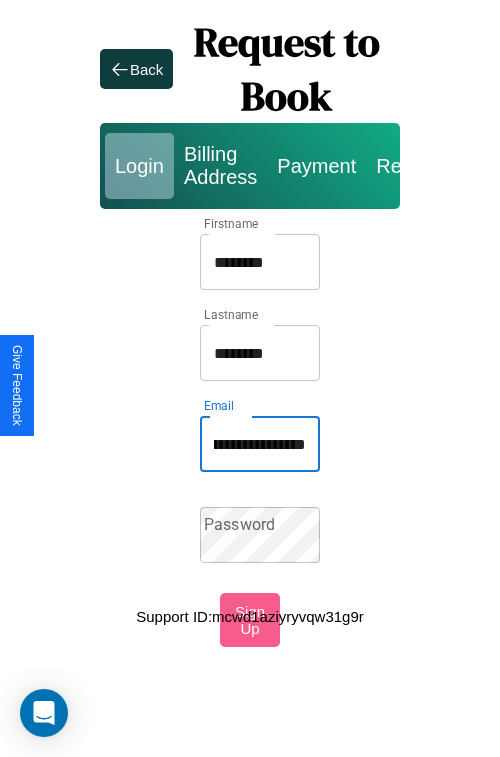scroll, scrollTop: 0, scrollLeft: 149, axis: horizontal 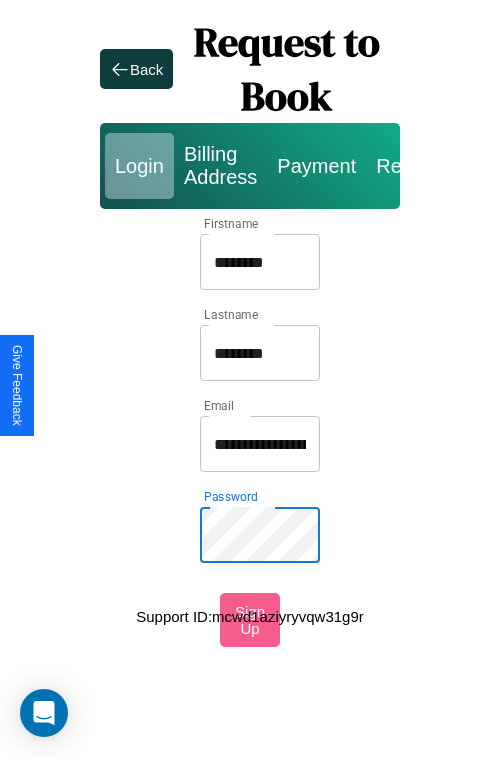 click on "********" at bounding box center (260, 262) 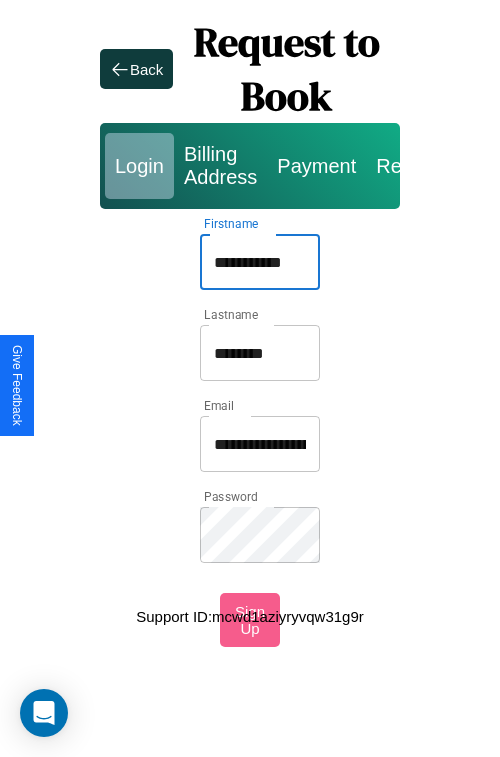 type on "**********" 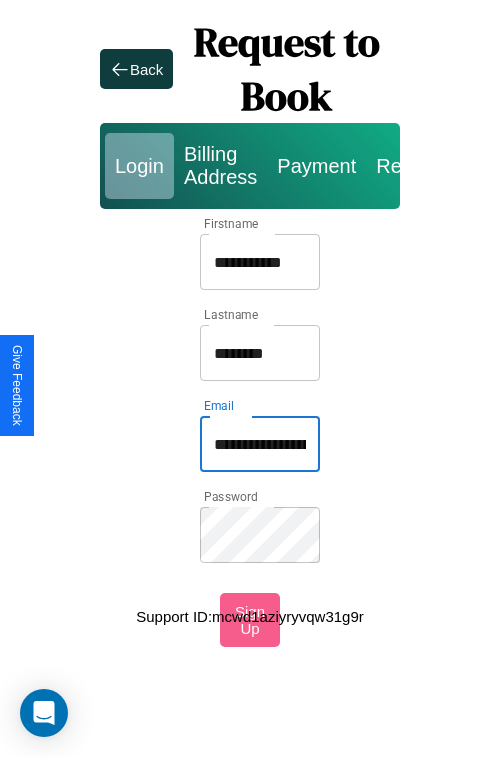 click on "**********" at bounding box center [260, 444] 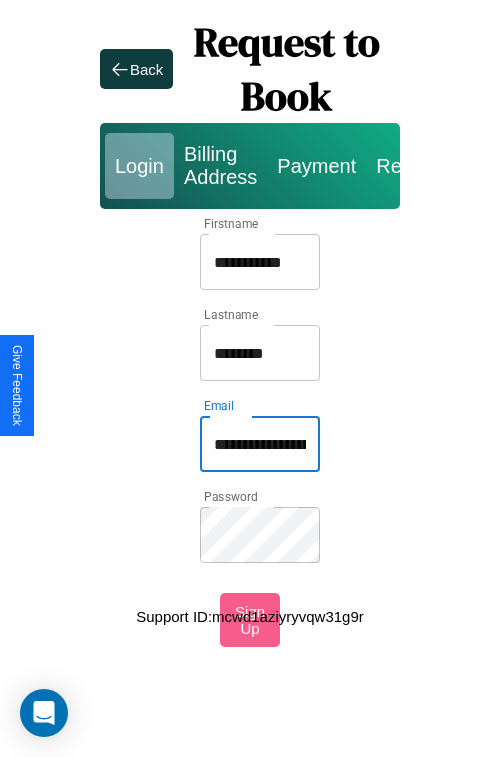 type on "**********" 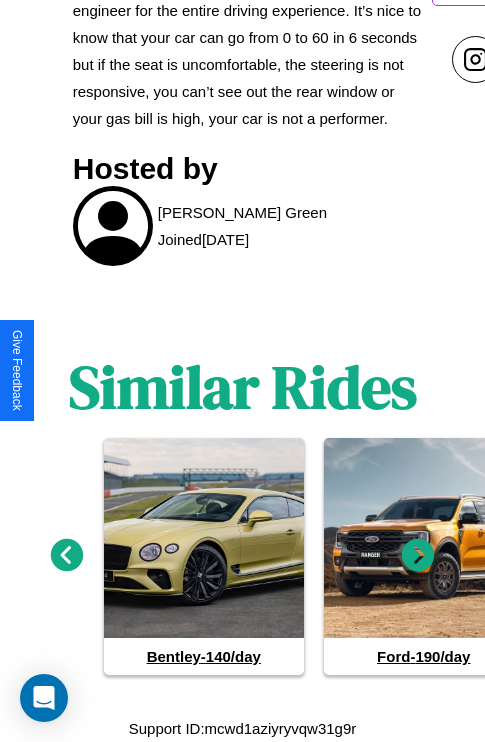 scroll, scrollTop: 1212, scrollLeft: 0, axis: vertical 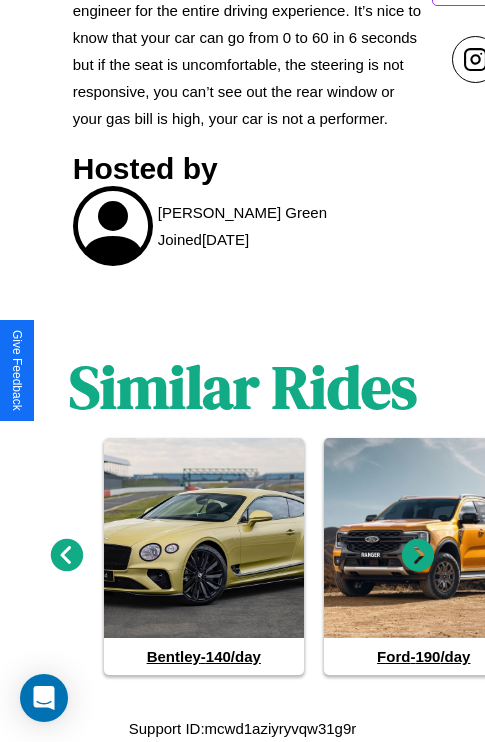 click 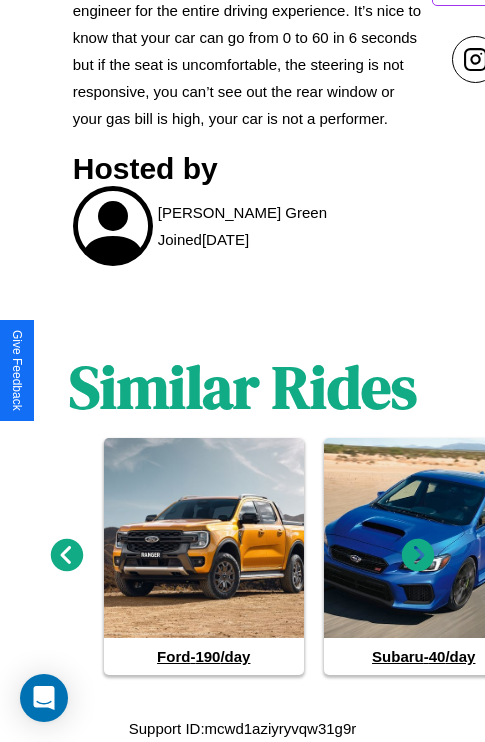 click 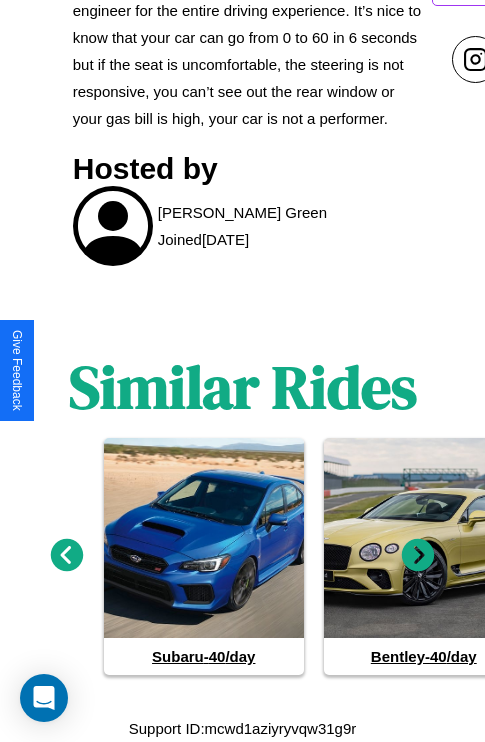 click 